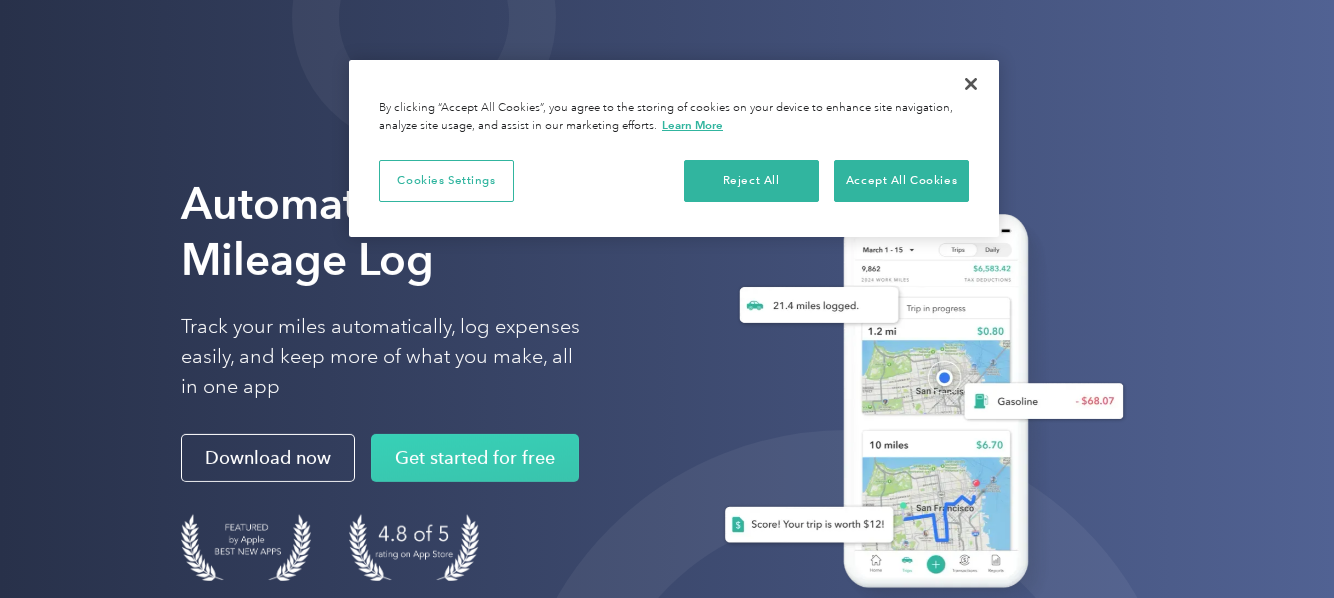 scroll, scrollTop: 0, scrollLeft: 0, axis: both 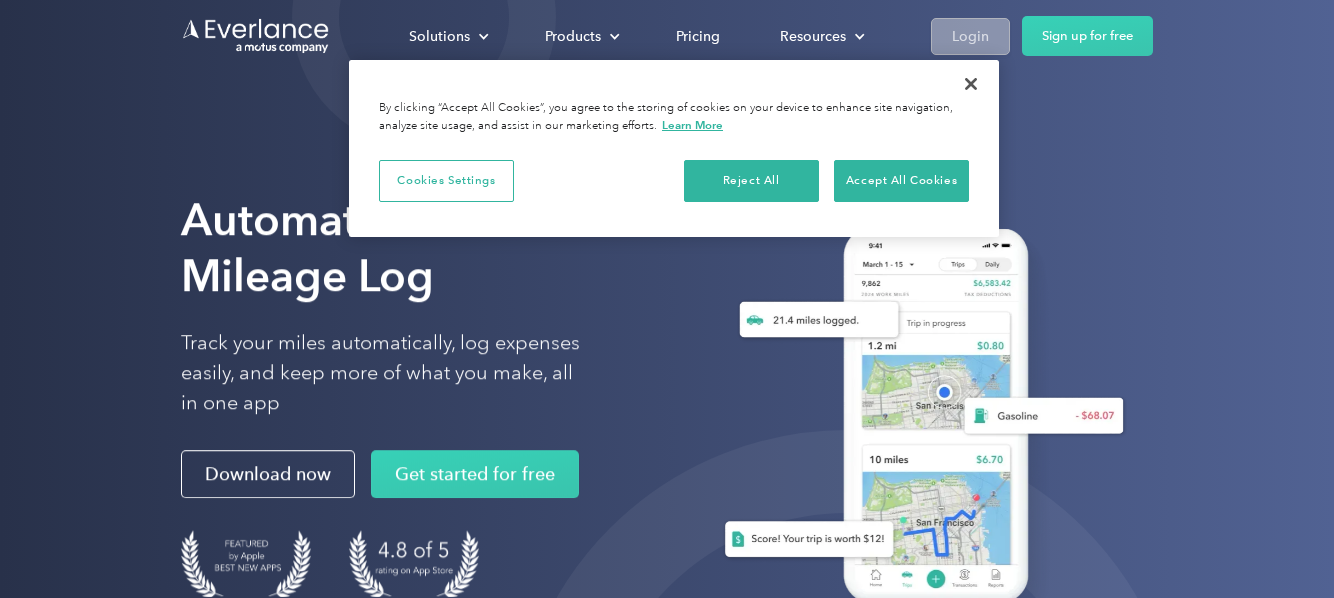 click on "Login" at bounding box center [970, 36] 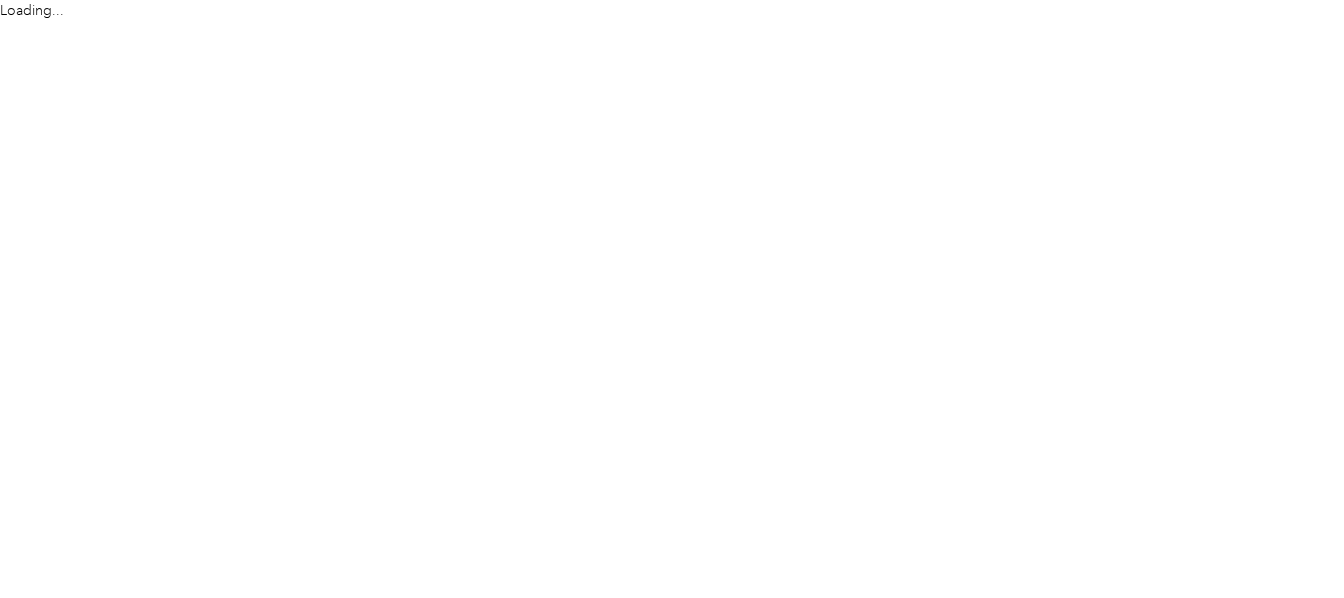 click on "Loading..." at bounding box center (667, 299) 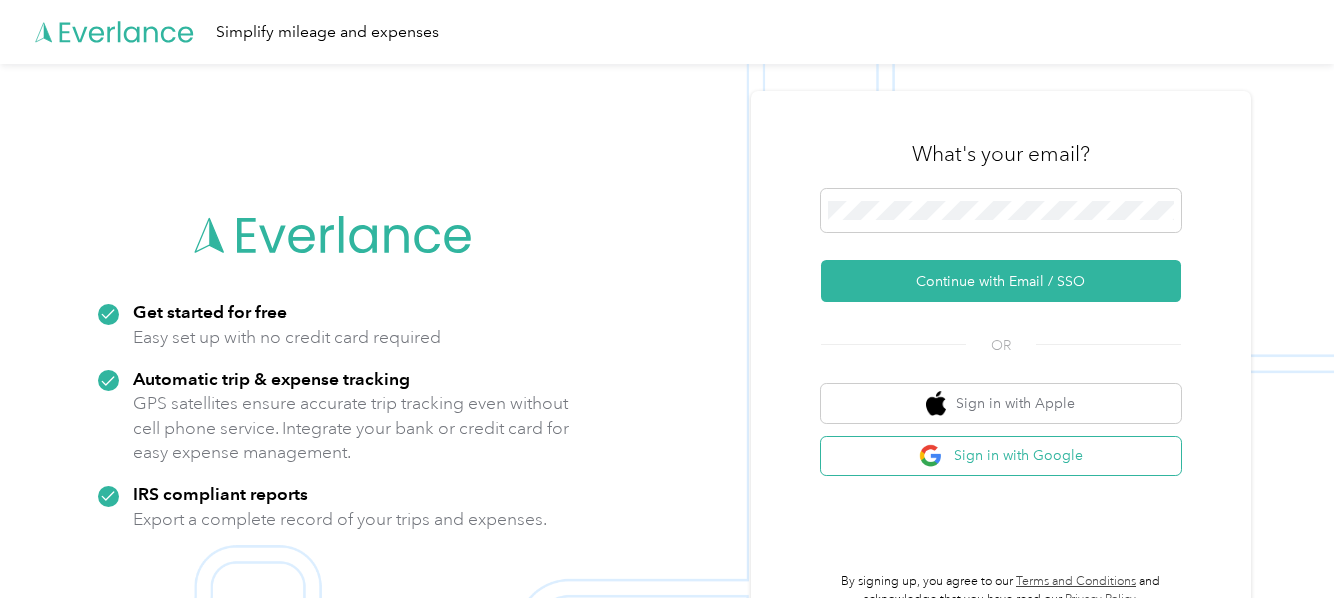 click on "Sign in with Google" at bounding box center (1001, 456) 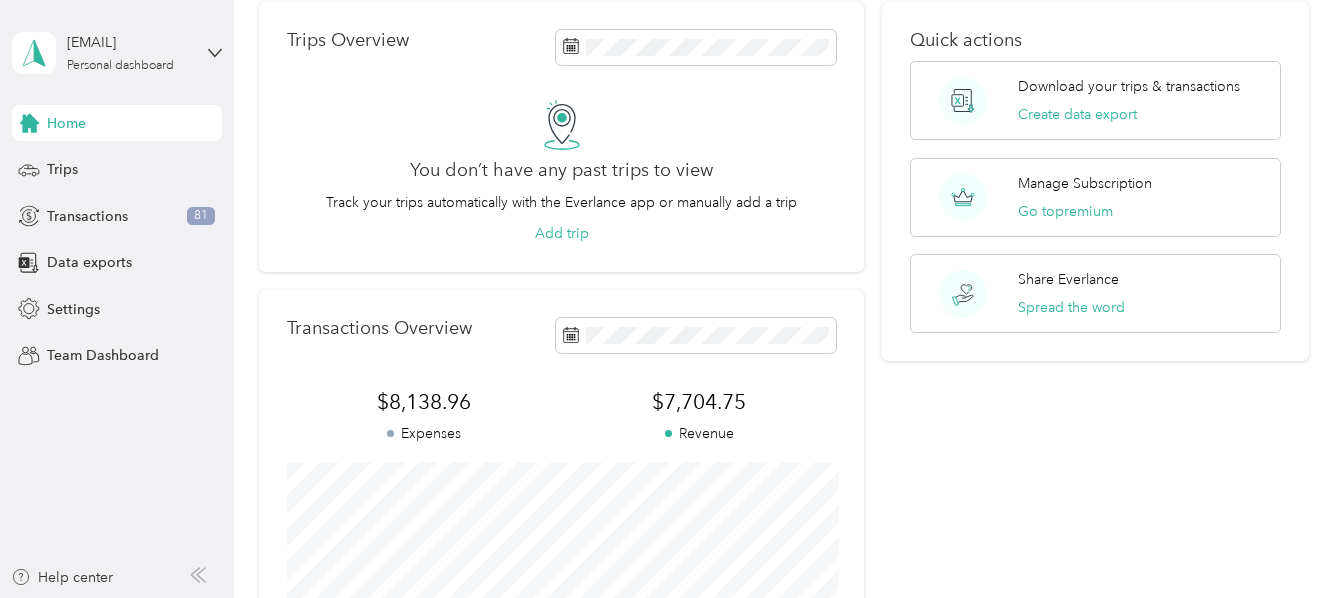 scroll, scrollTop: 0, scrollLeft: 0, axis: both 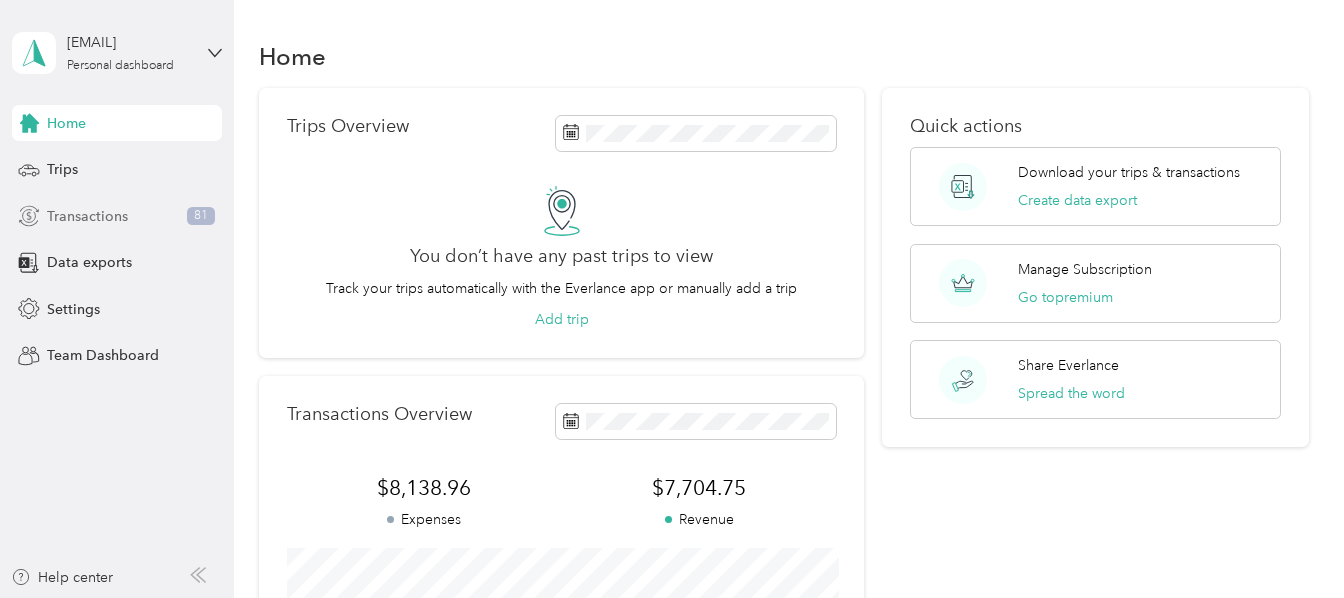 click on "Transactions" at bounding box center (87, 216) 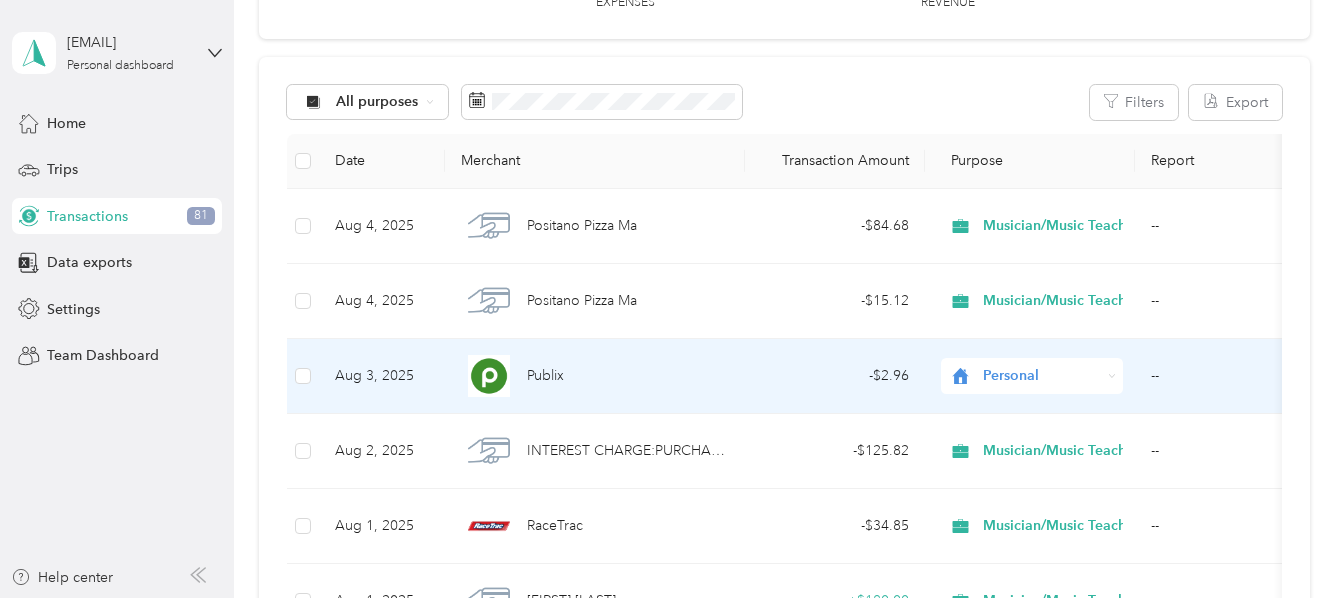 scroll, scrollTop: 272, scrollLeft: 0, axis: vertical 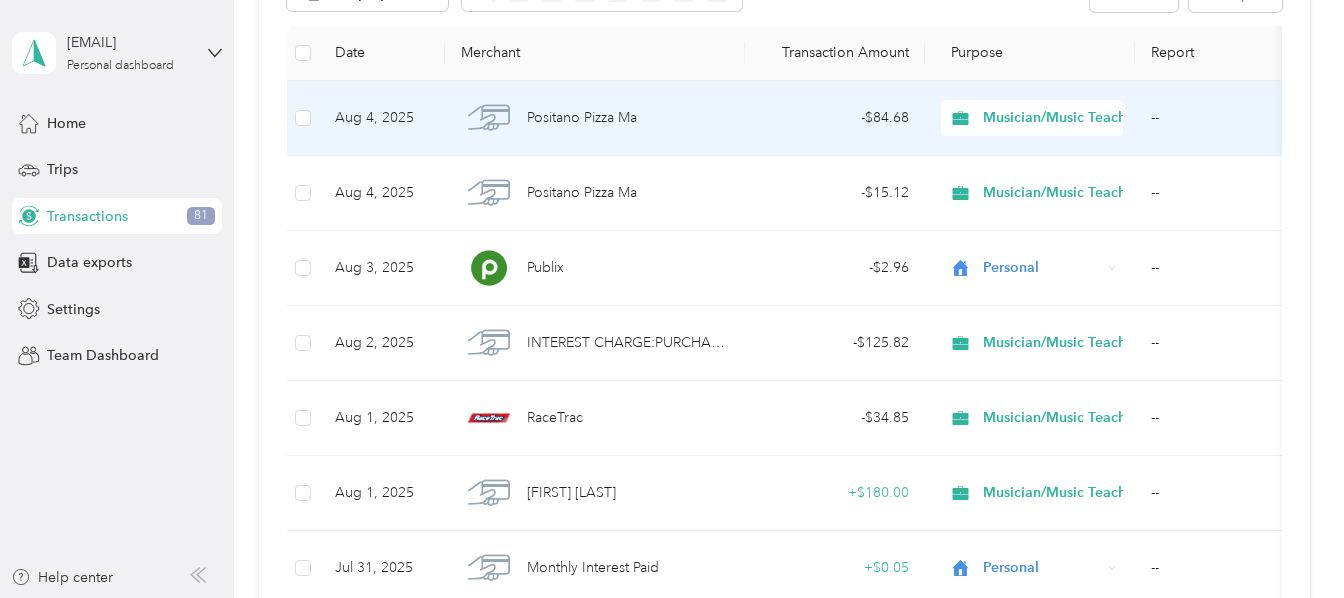 click on "-  $84.68" at bounding box center (835, 118) 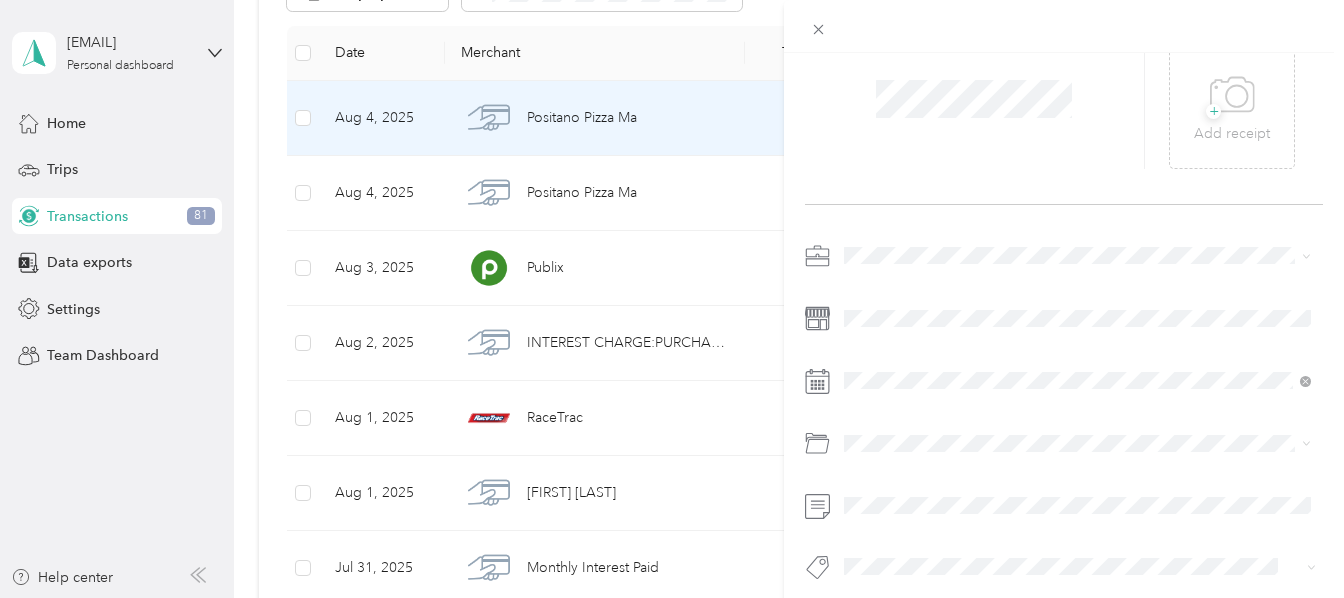 scroll, scrollTop: 0, scrollLeft: 0, axis: both 